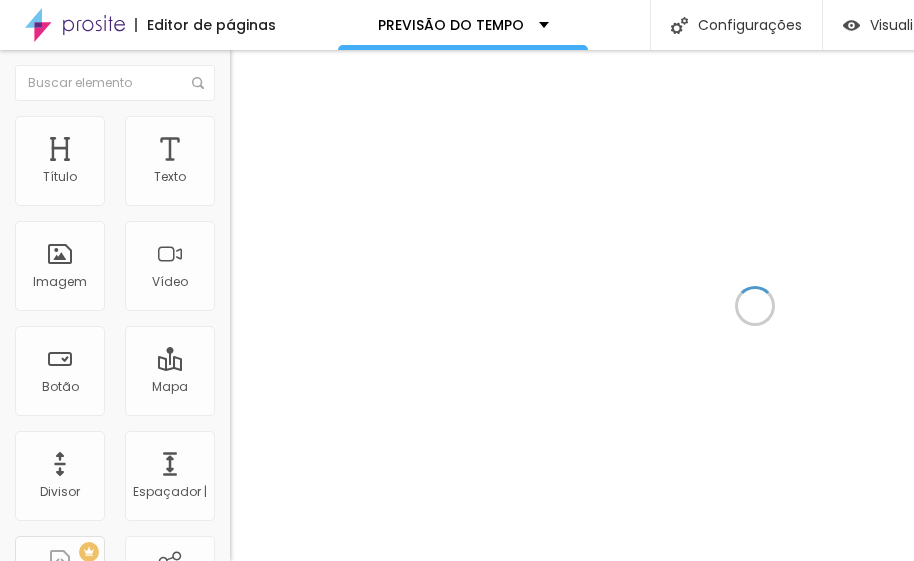 scroll, scrollTop: 0, scrollLeft: 0, axis: both 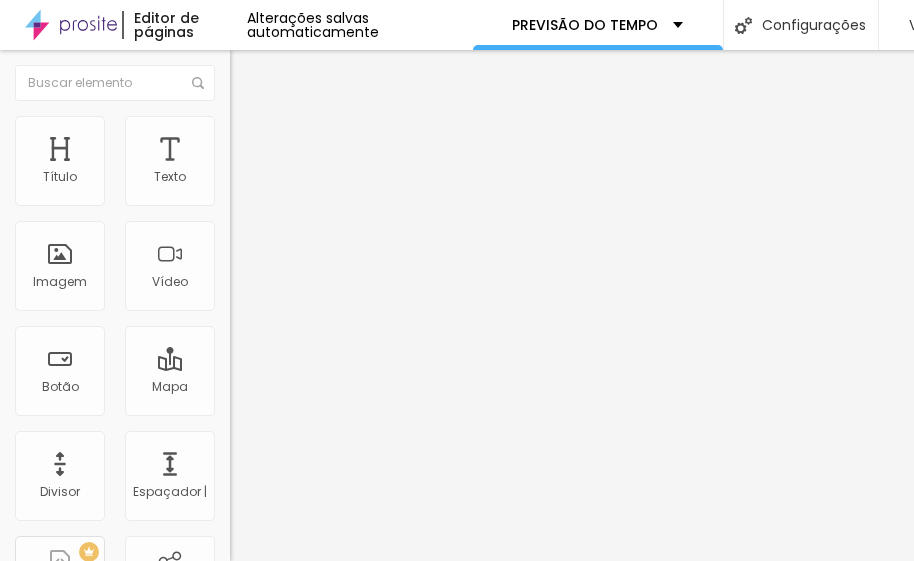 click on "https://www.youtube.com/watch?v=-jLuPdVBdM8" at bounding box center (350, 178) 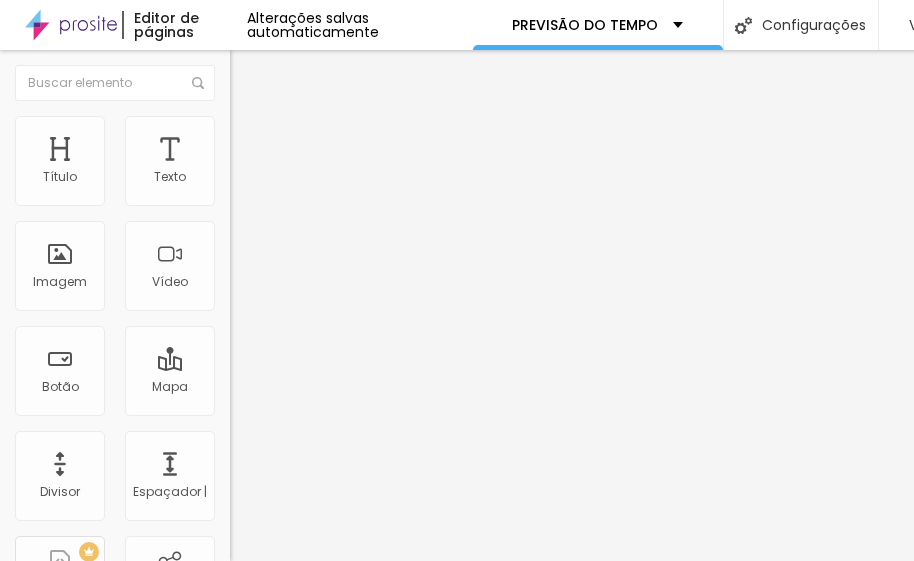 type on "t" 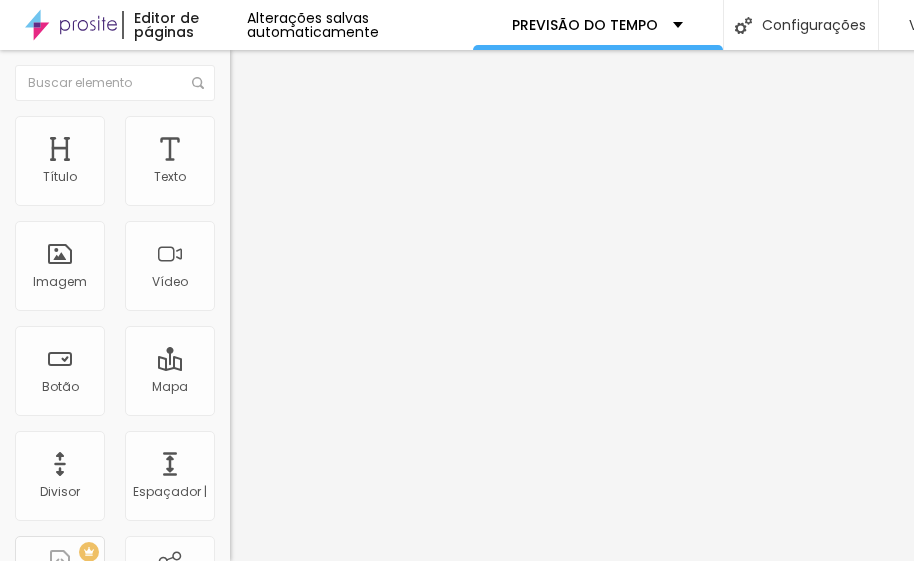 scroll, scrollTop: 0, scrollLeft: 120, axis: horizontal 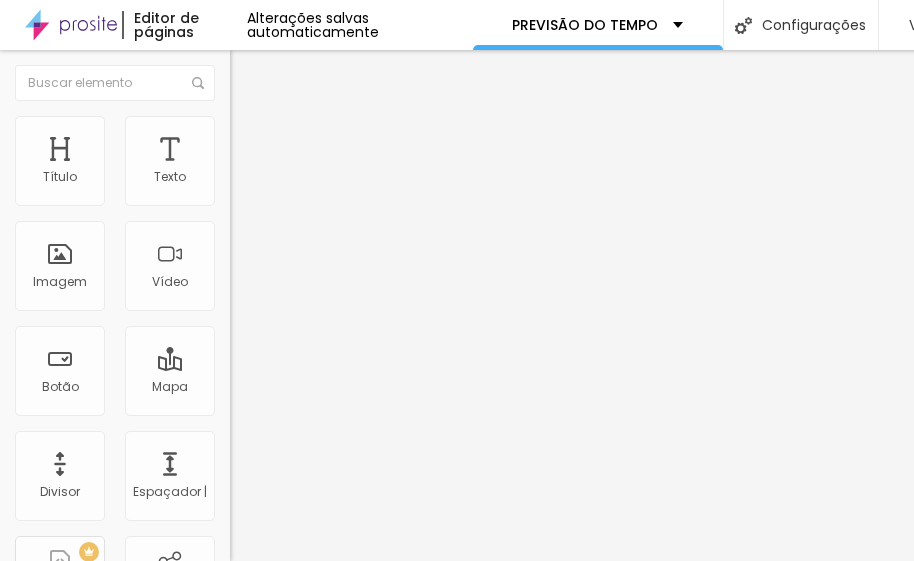 type on "https://www.youtube.com/watch?v=wk0ytk4sSNY" 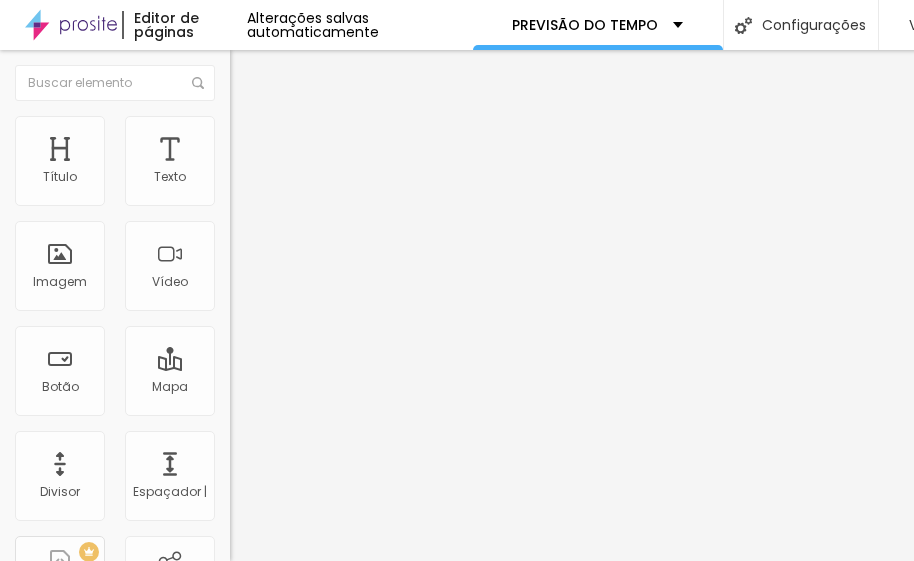 scroll, scrollTop: 0, scrollLeft: 0, axis: both 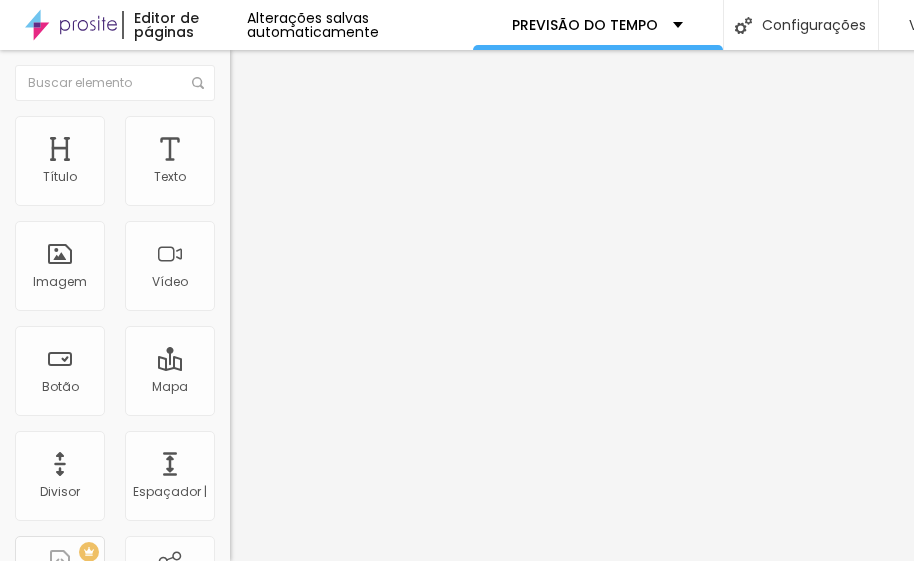 paste on "https://www.youtube.com/watch?v=LZ_8UhH5e9k&t=21s" 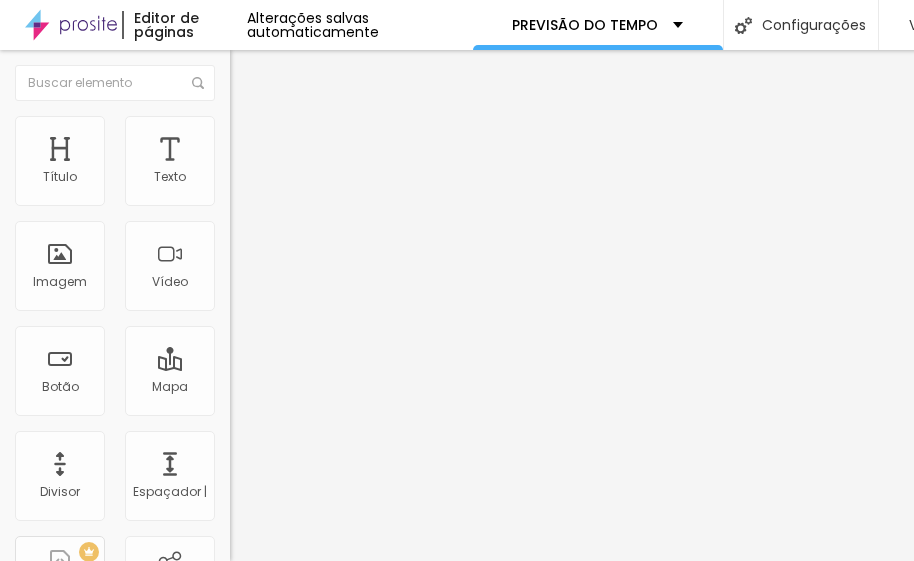 scroll, scrollTop: 0, scrollLeft: 162, axis: horizontal 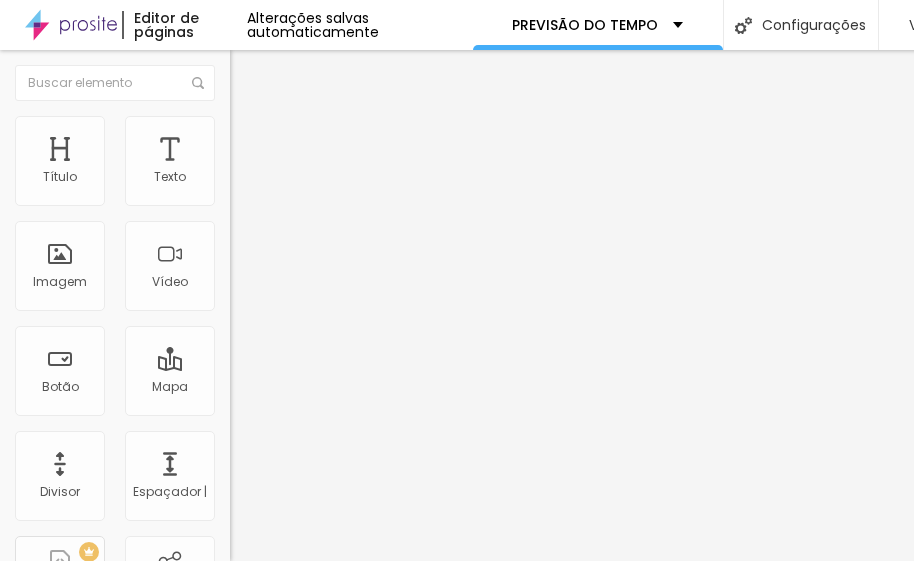 type on "https://www.youtube.com/watch?v=LZ_8UhH5e9k&t=21s" 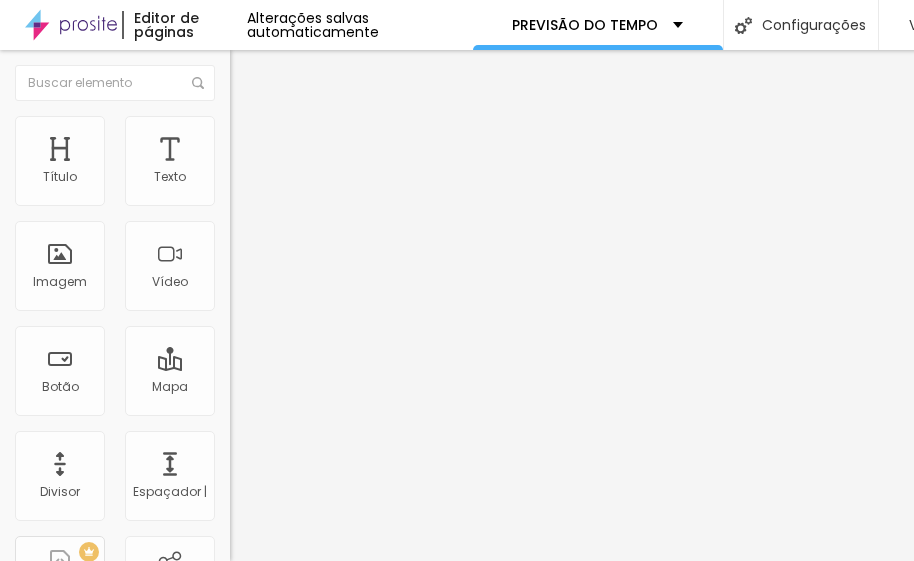 scroll, scrollTop: 0, scrollLeft: 0, axis: both 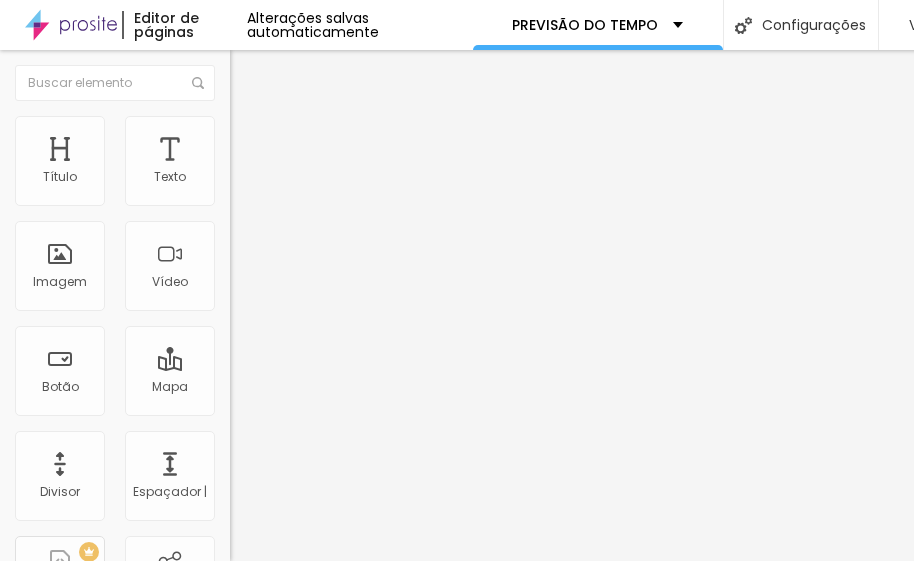 paste on "https://www.youtube.com/watch?v=MTp2uC3e7Zo" 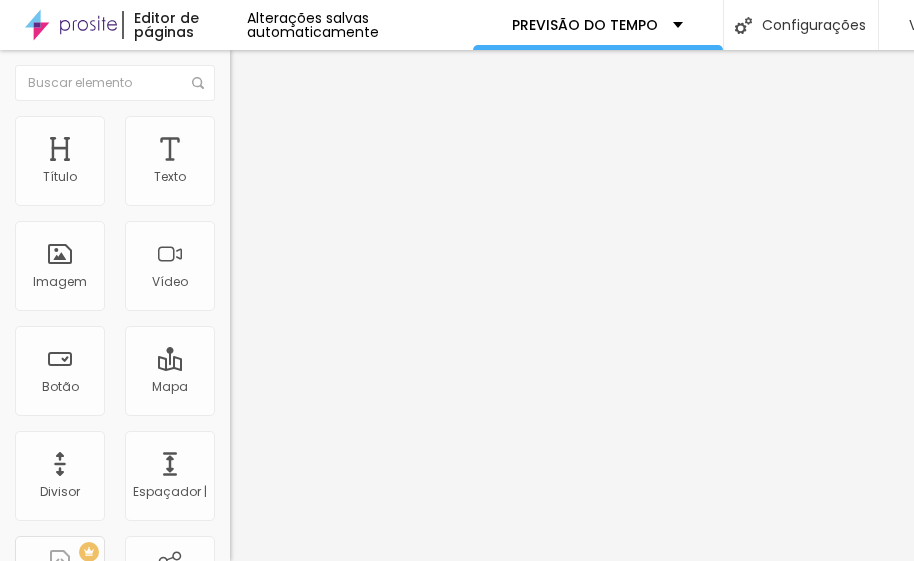 scroll, scrollTop: 0, scrollLeft: 127, axis: horizontal 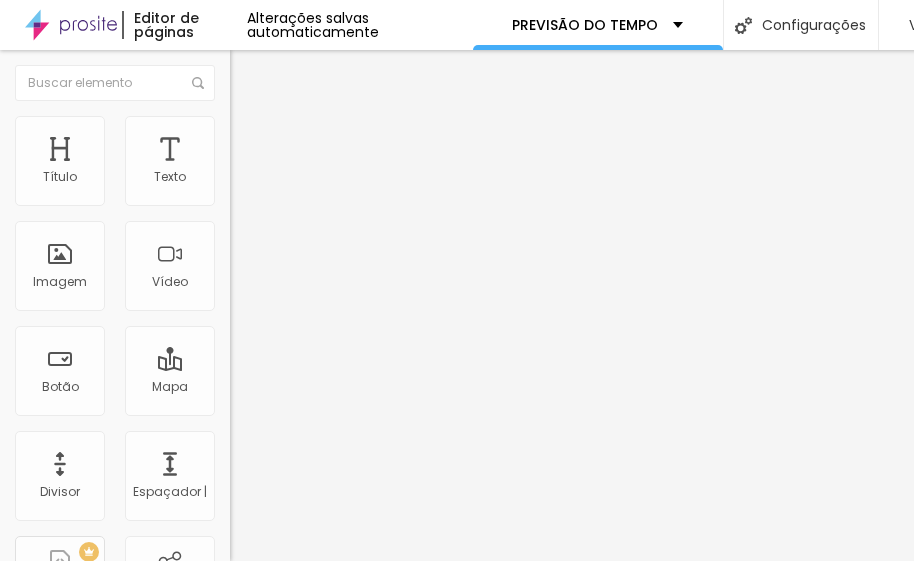 type on "https://www.youtube.com/watch?v=MTp2uC3e7Zo" 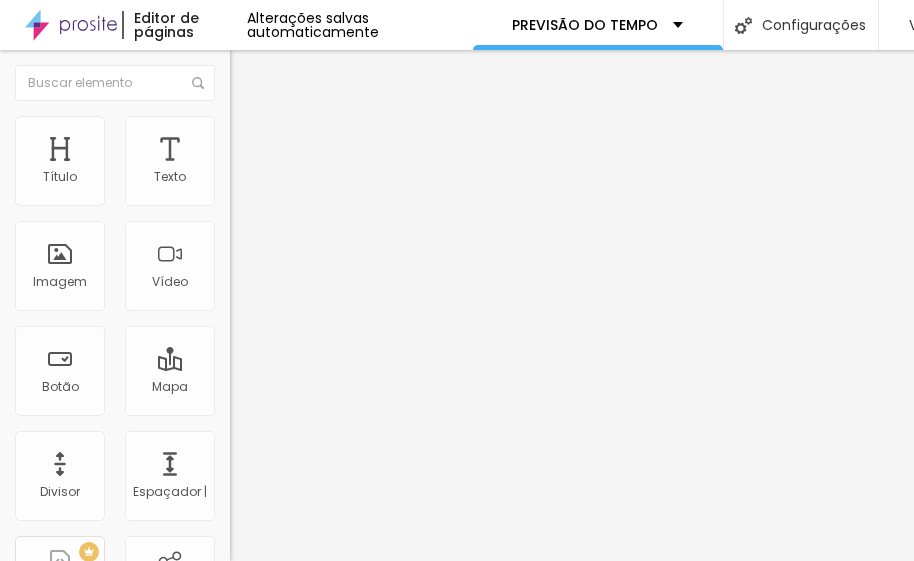 scroll, scrollTop: 0, scrollLeft: 0, axis: both 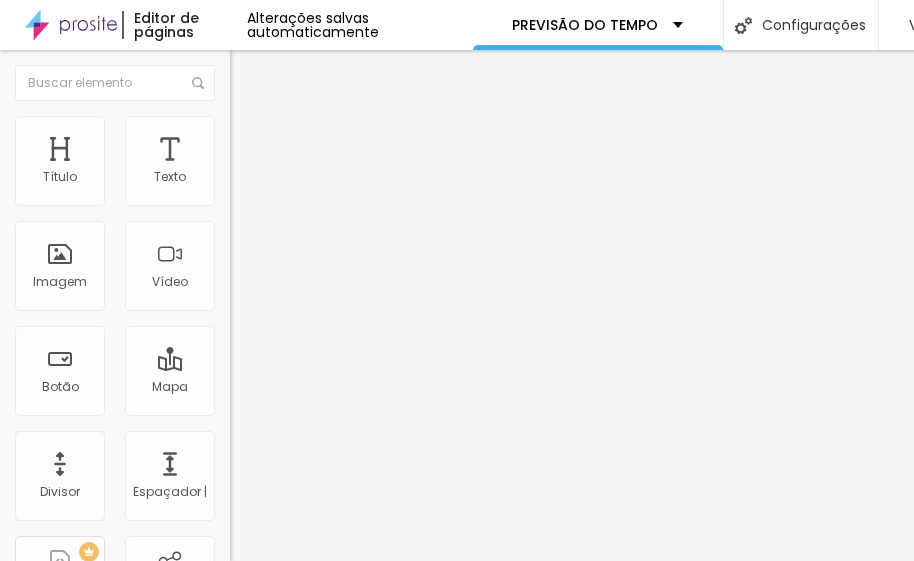 type on "96" 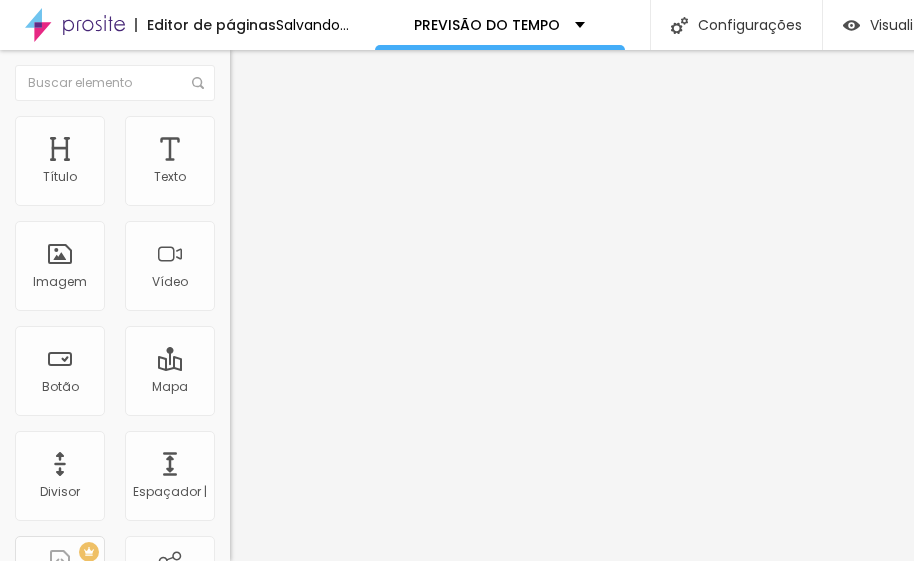 type on "94" 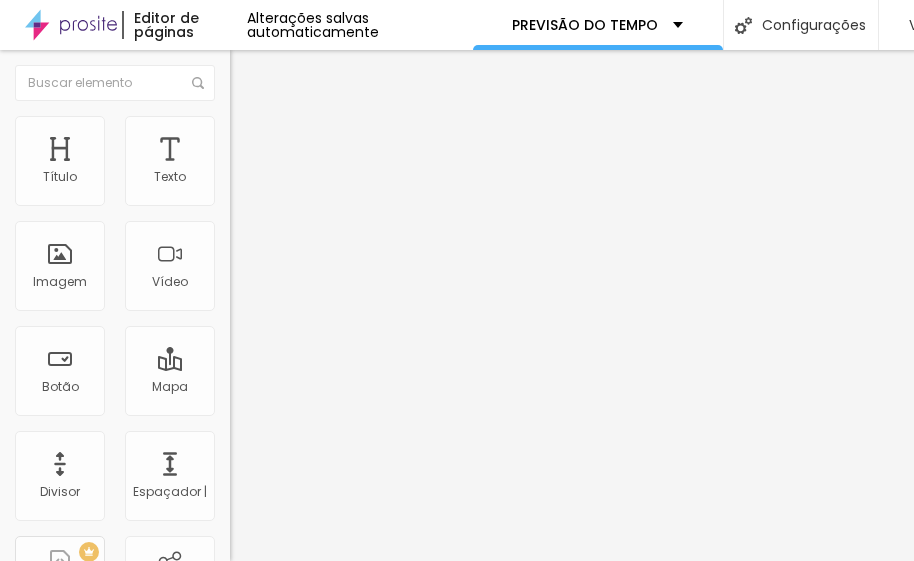 type on "43" 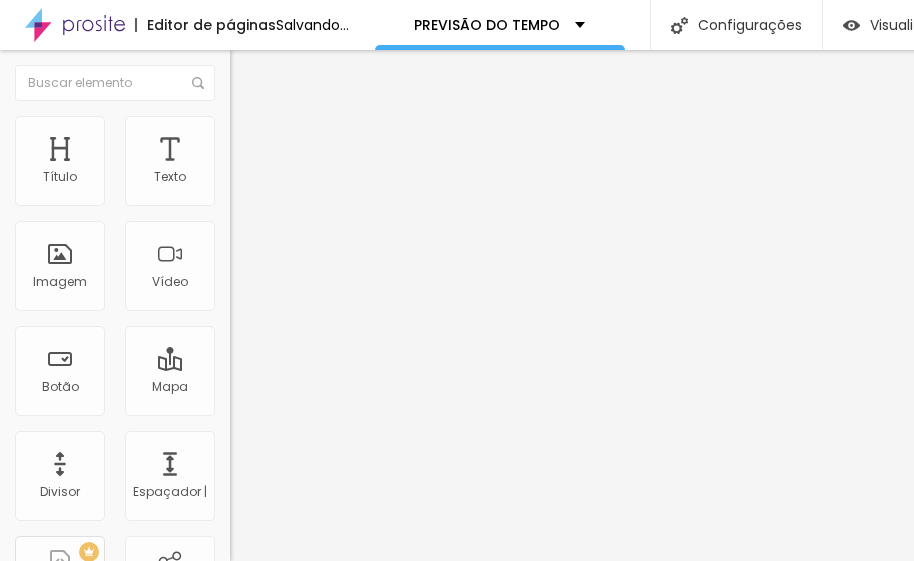 type on "40" 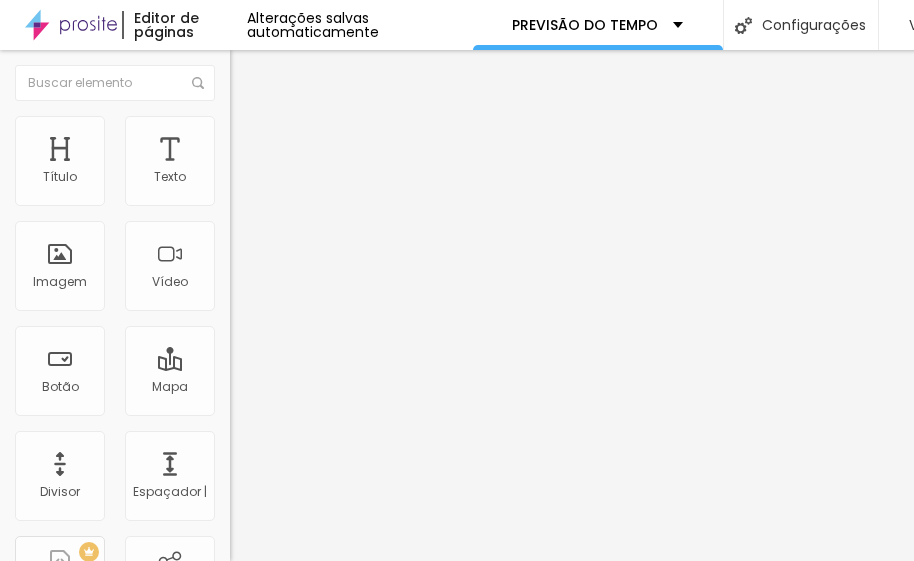 type on "40" 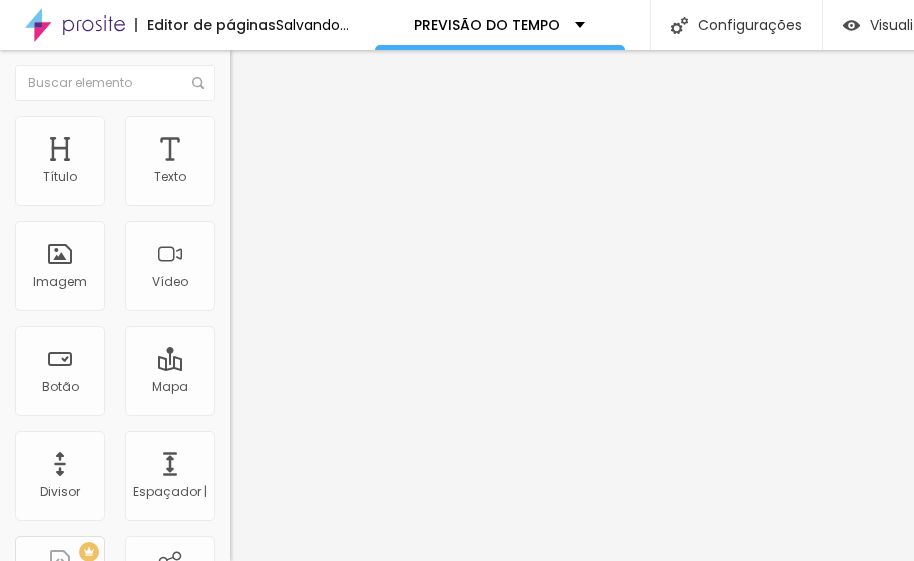 type on "37" 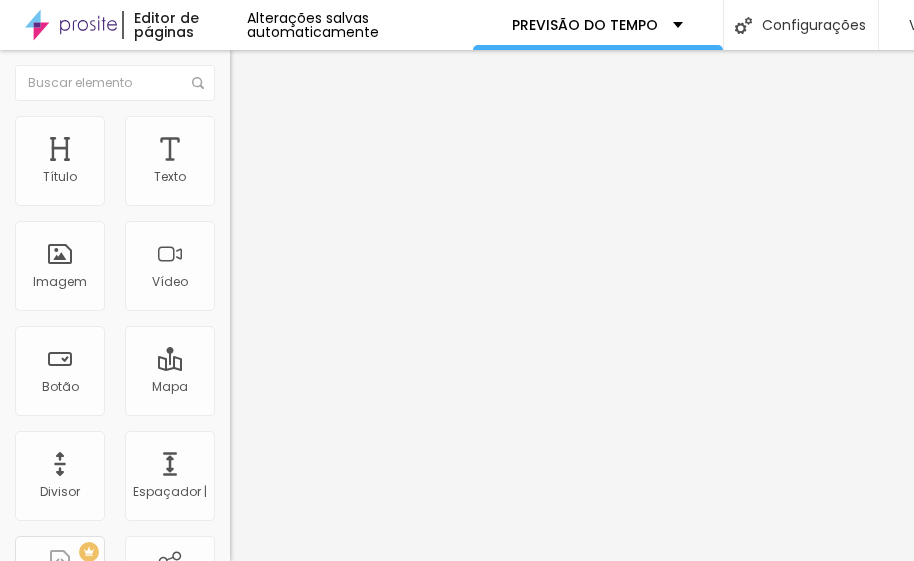 drag, startPoint x: 206, startPoint y: 215, endPoint x: 42, endPoint y: 256, distance: 169.04733 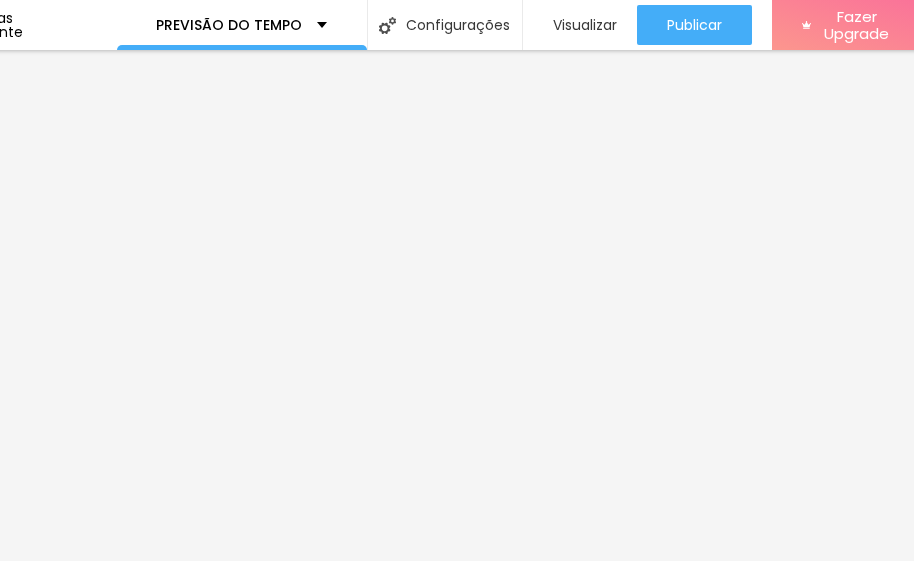 scroll, scrollTop: 0, scrollLeft: 366, axis: horizontal 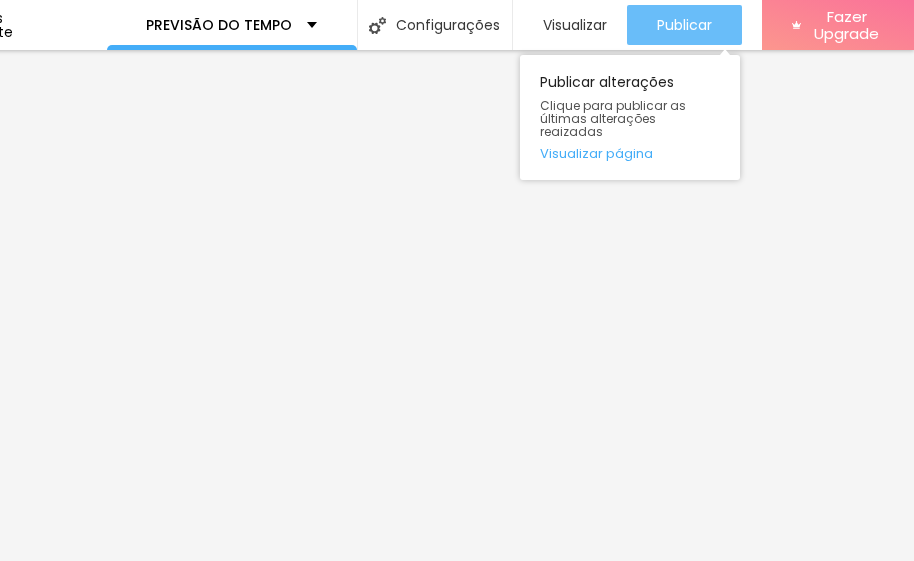 click on "Publicar" at bounding box center [684, 25] 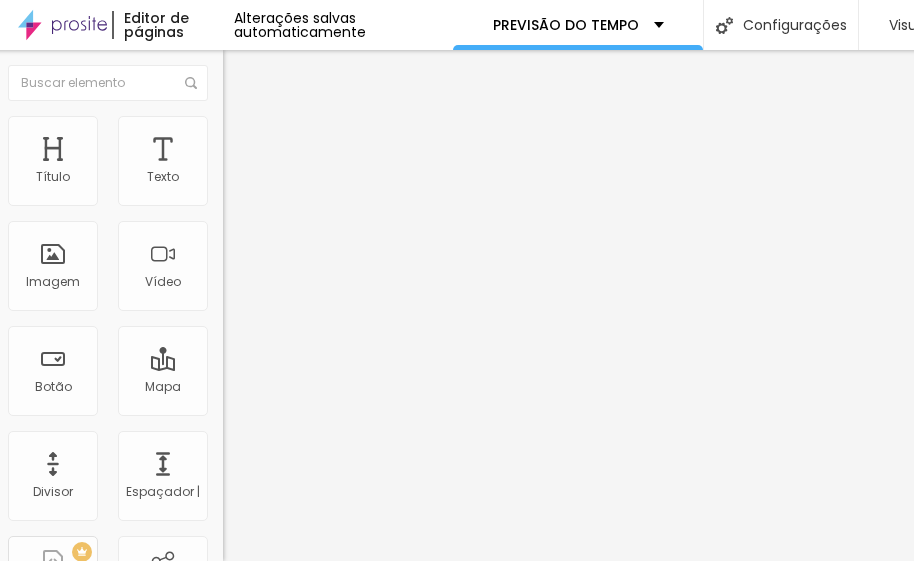 scroll, scrollTop: 0, scrollLeft: 0, axis: both 